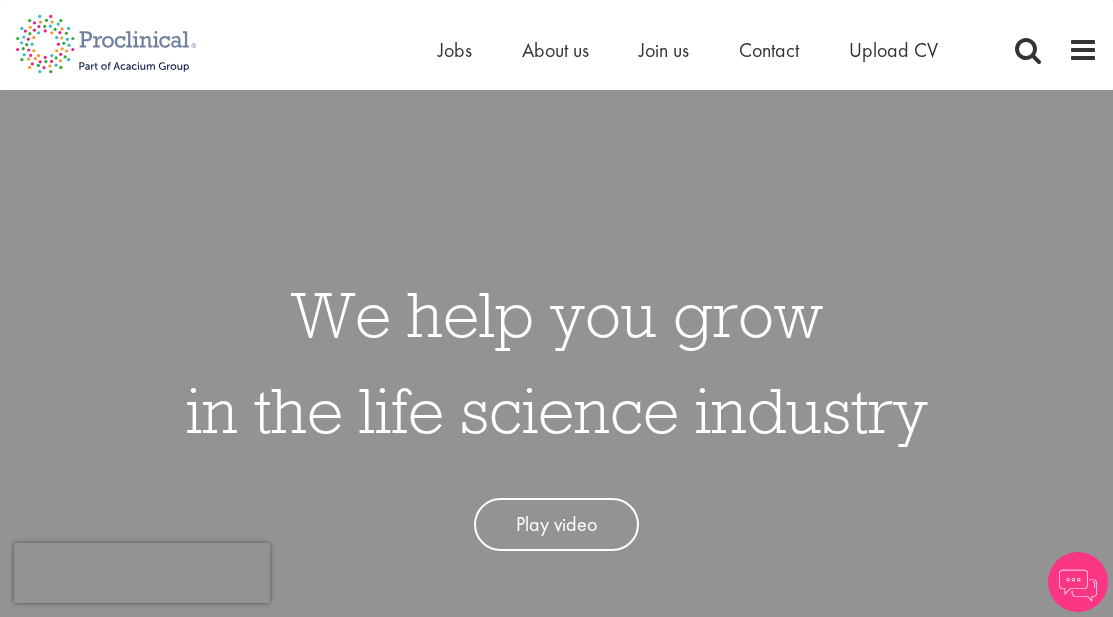 scroll, scrollTop: 0, scrollLeft: 0, axis: both 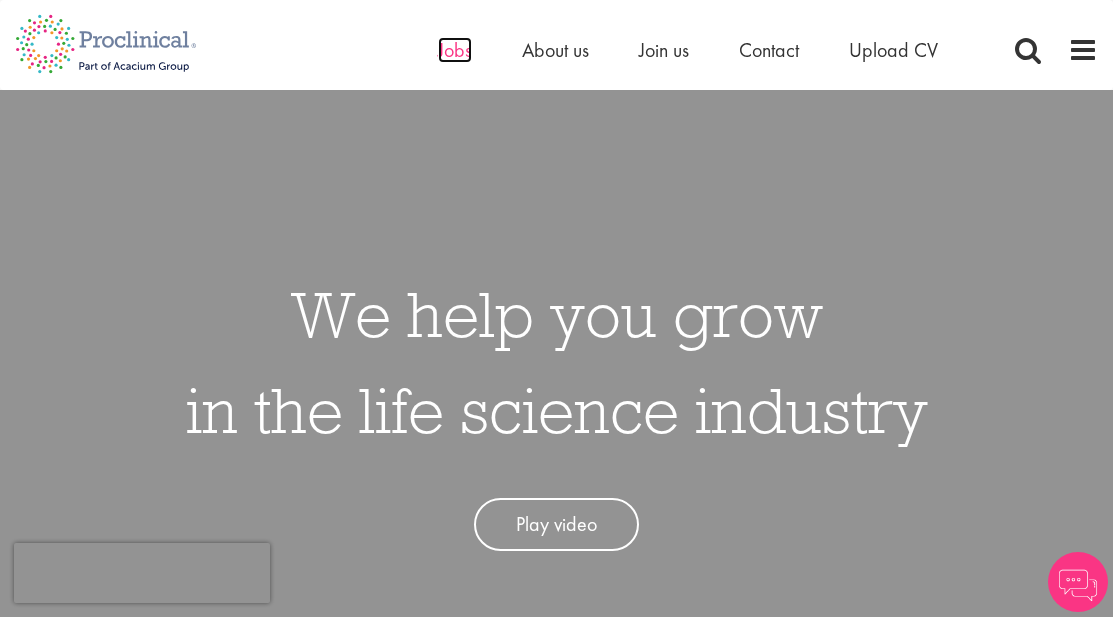 click on "Jobs" at bounding box center (455, 50) 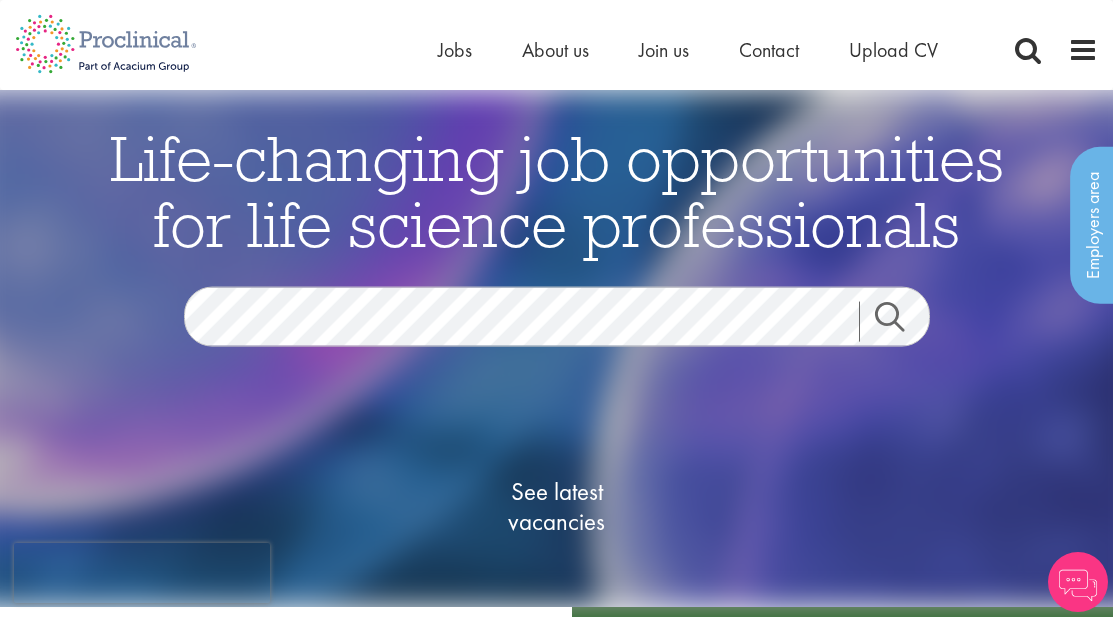 scroll, scrollTop: 0, scrollLeft: 0, axis: both 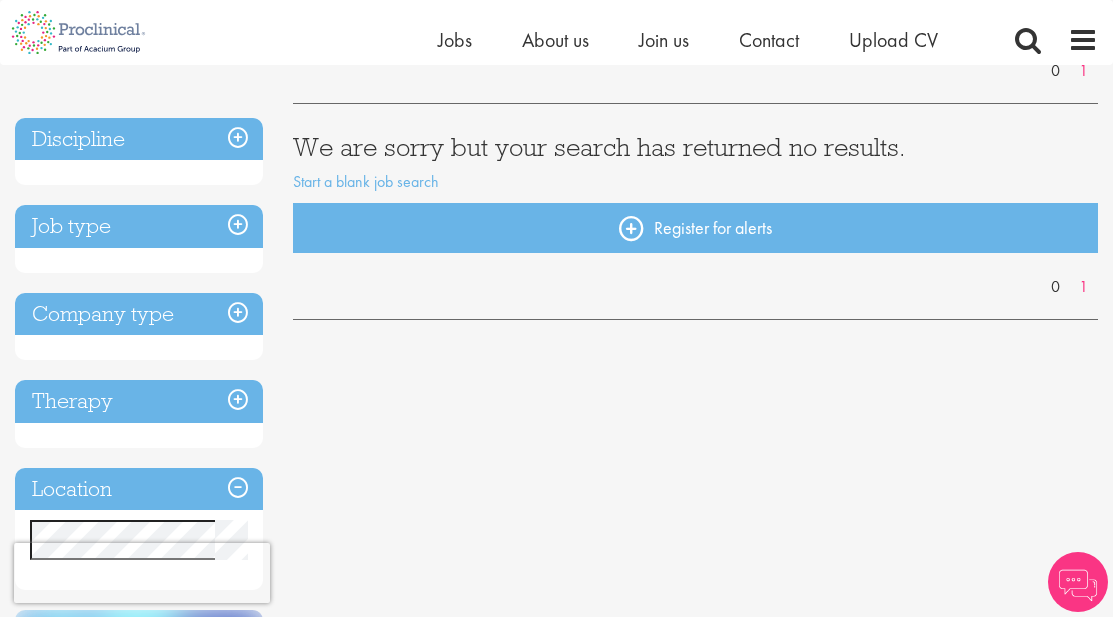 click on "Discipline" at bounding box center (139, 139) 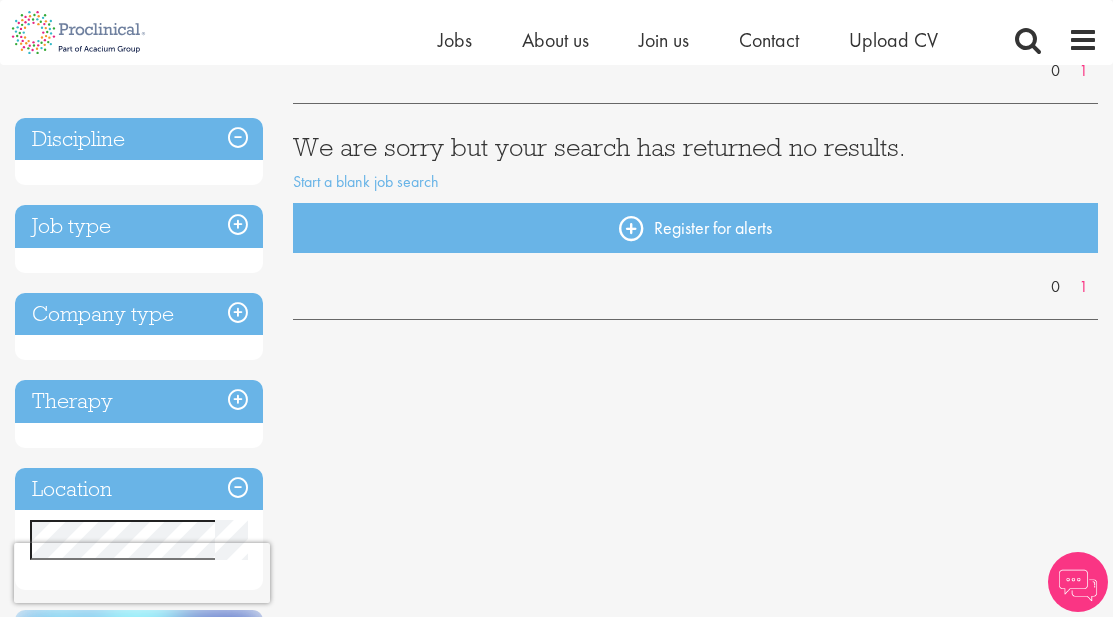 click on "Discipline" at bounding box center [139, 139] 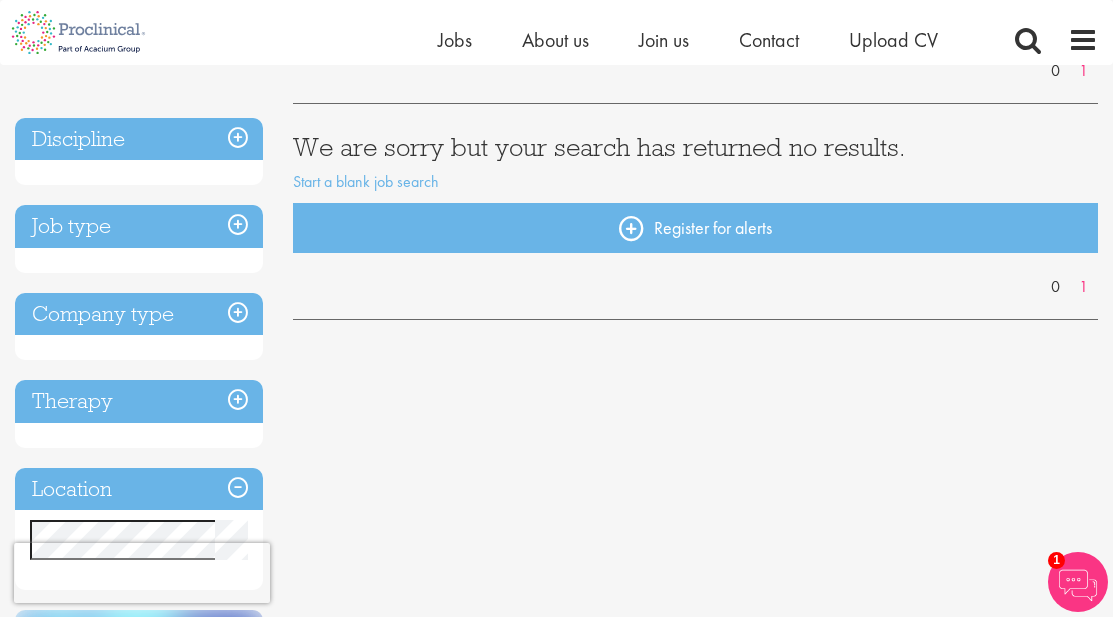 click on "Job type" at bounding box center (139, 226) 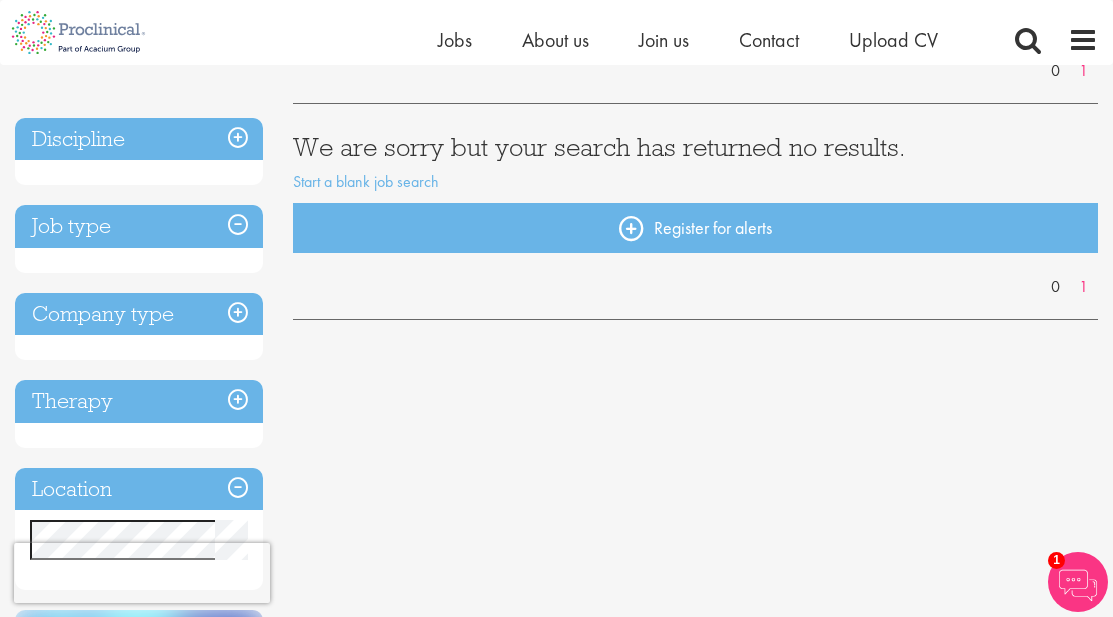 click on "Job type" at bounding box center [139, 226] 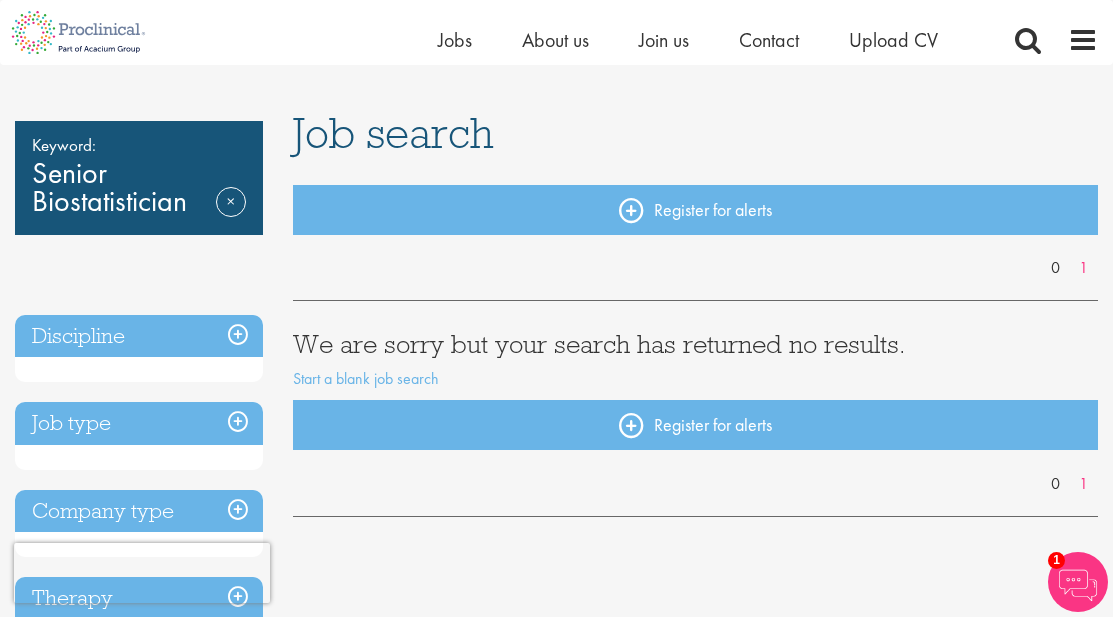 scroll, scrollTop: 100, scrollLeft: 0, axis: vertical 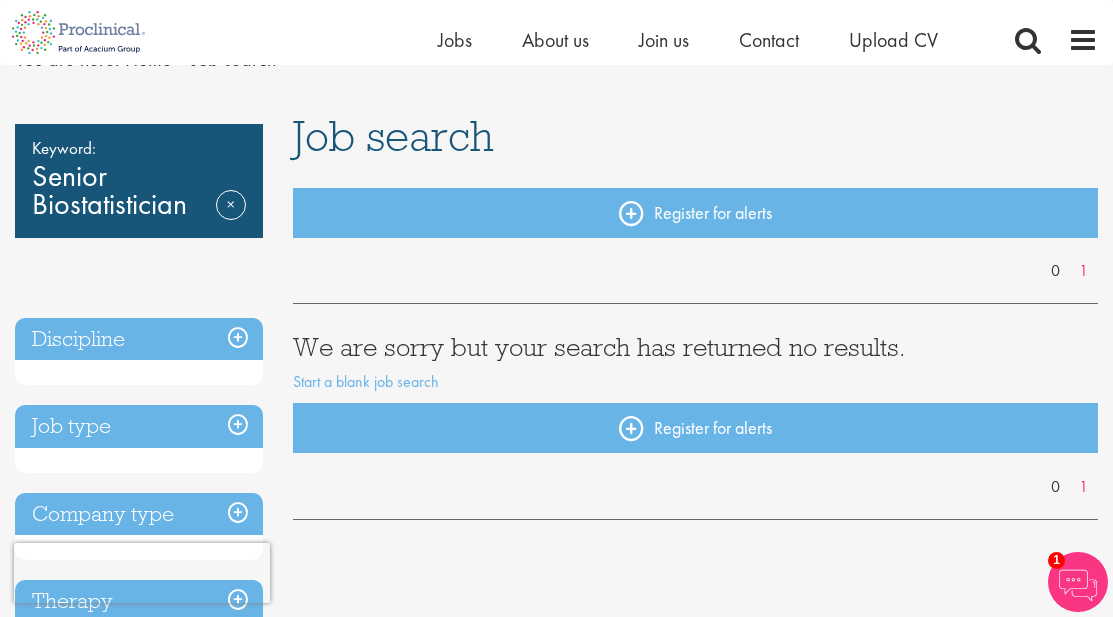 click on "Keyword:
Senior Biostatistician
Remove" at bounding box center (139, 181) 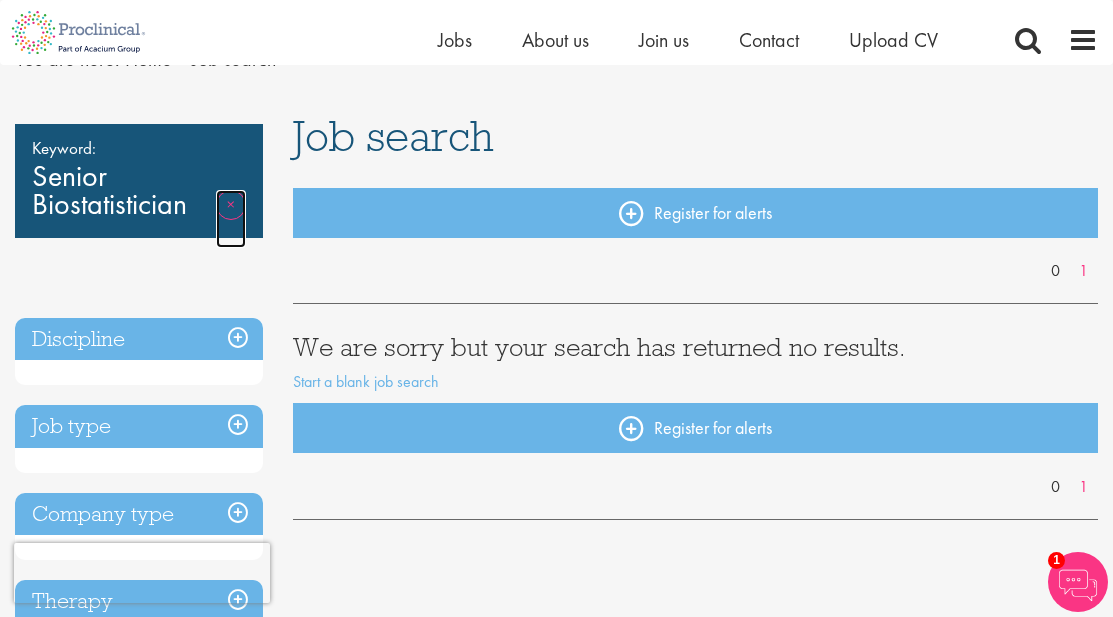 click on "Remove" at bounding box center [231, 219] 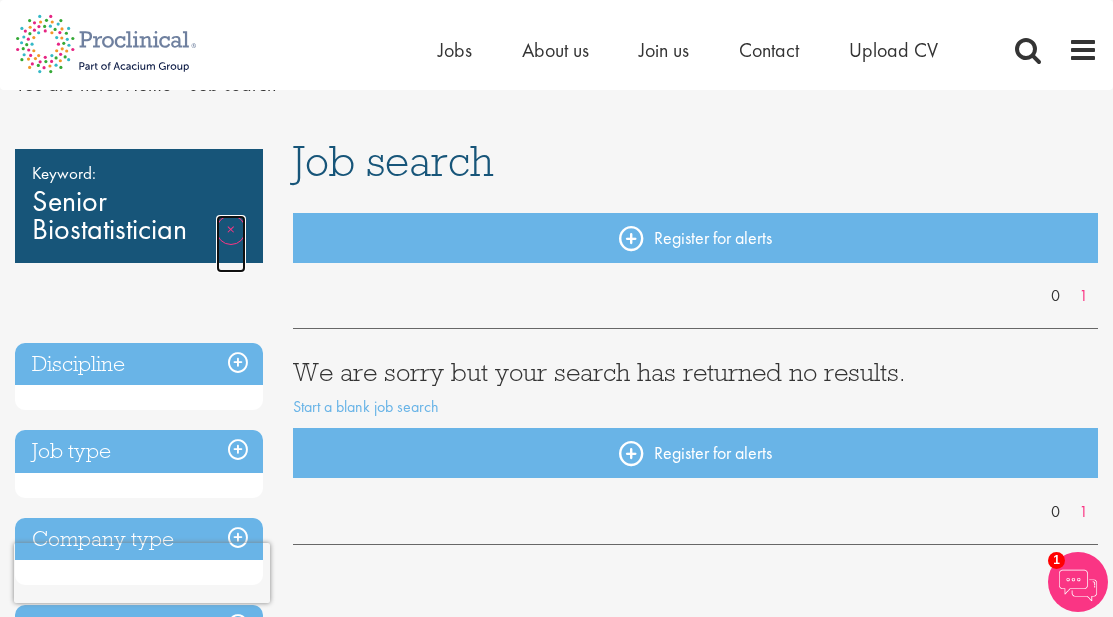 scroll, scrollTop: 0, scrollLeft: 0, axis: both 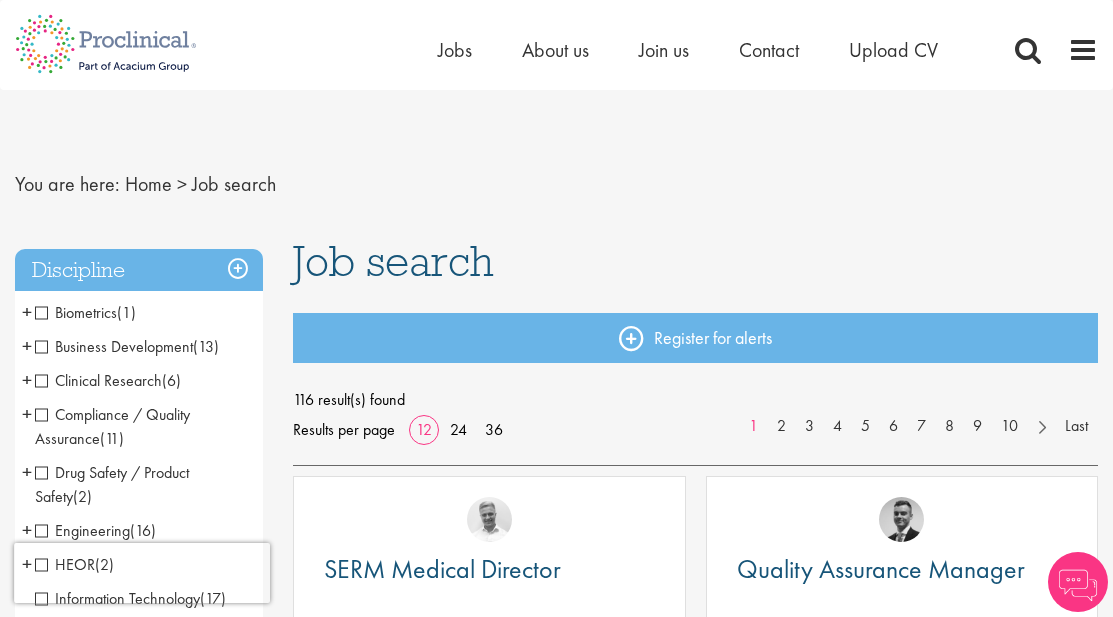 click on "Biometrics" at bounding box center (76, 312) 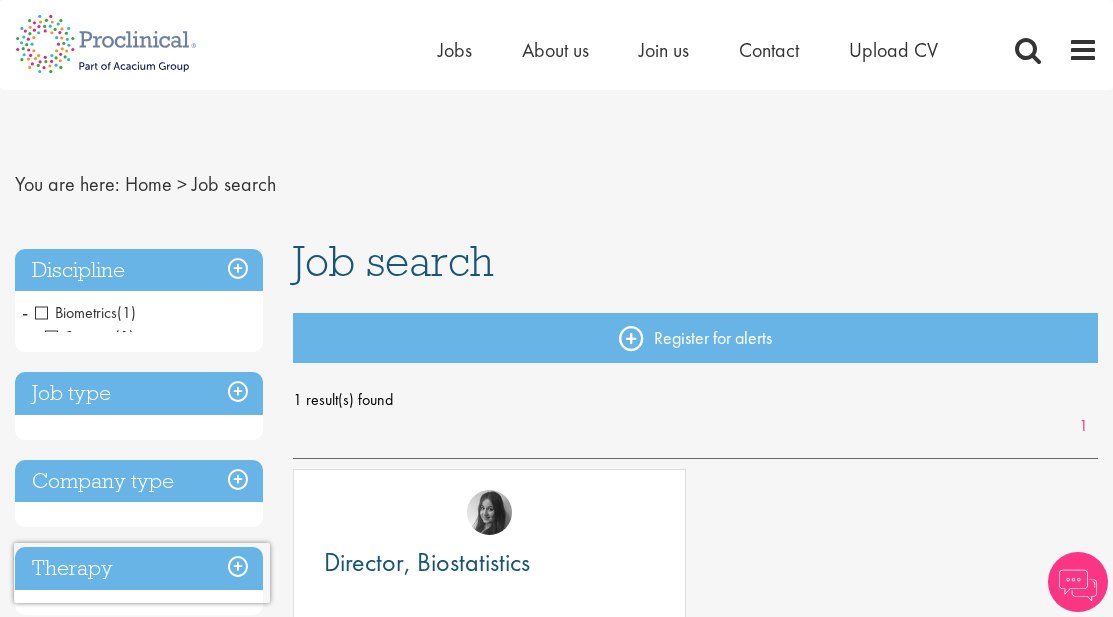 scroll, scrollTop: 0, scrollLeft: 0, axis: both 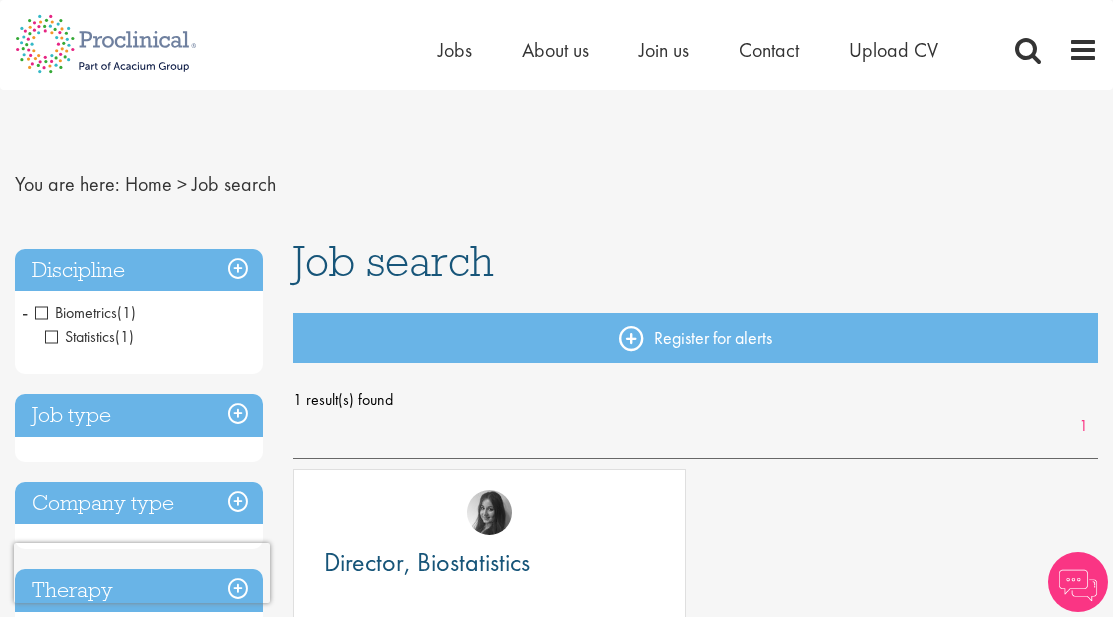 click on "Statistics" at bounding box center (80, 336) 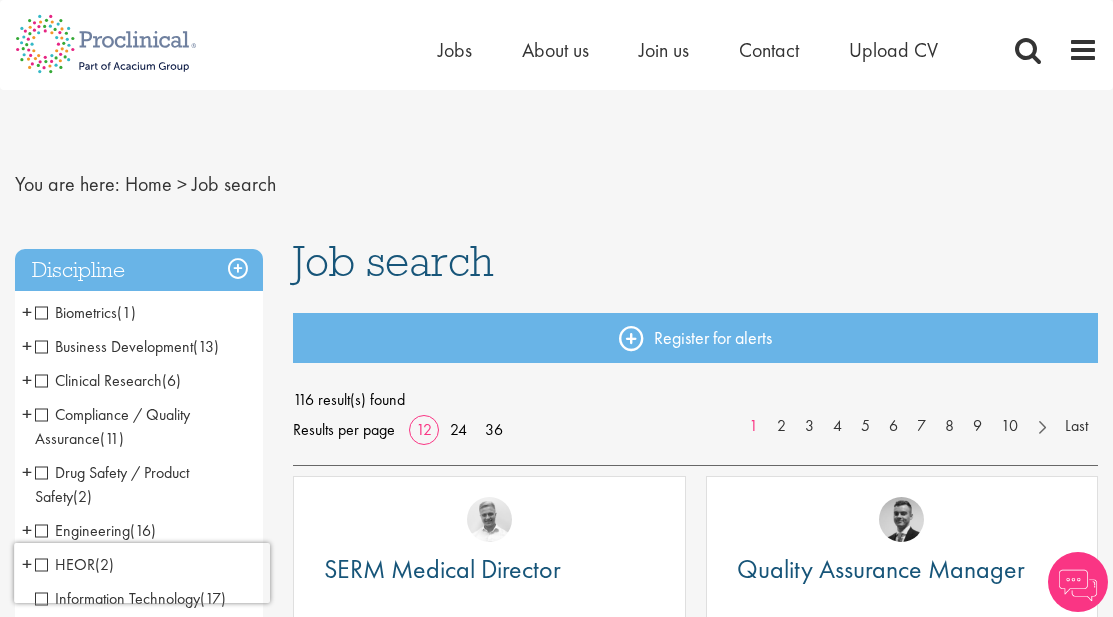scroll, scrollTop: 0, scrollLeft: 0, axis: both 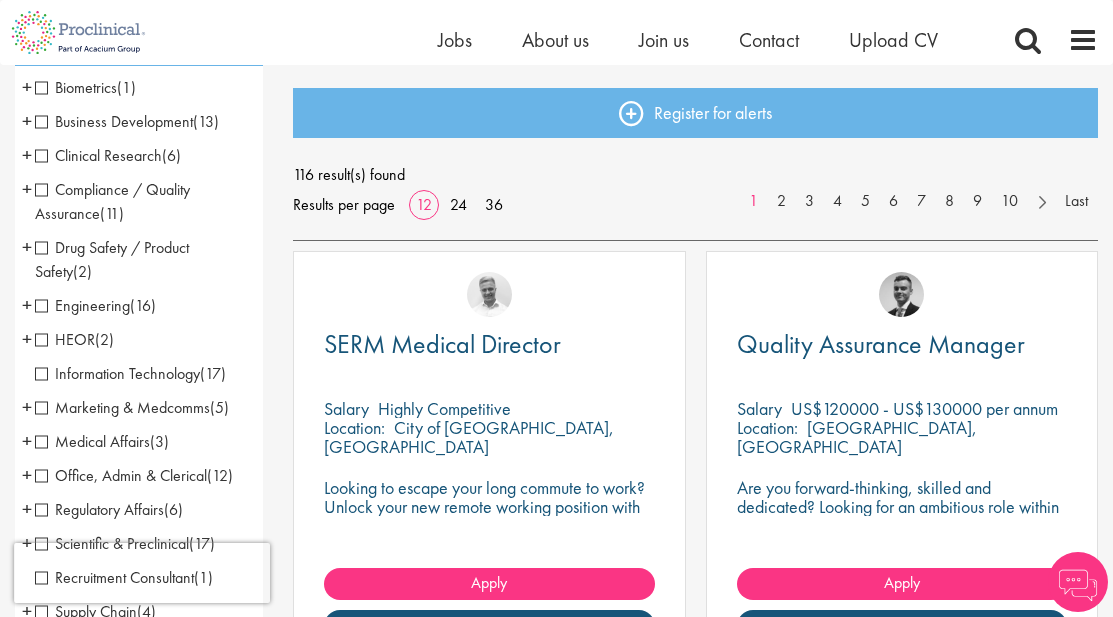 click on "Biometrics" at bounding box center [76, 87] 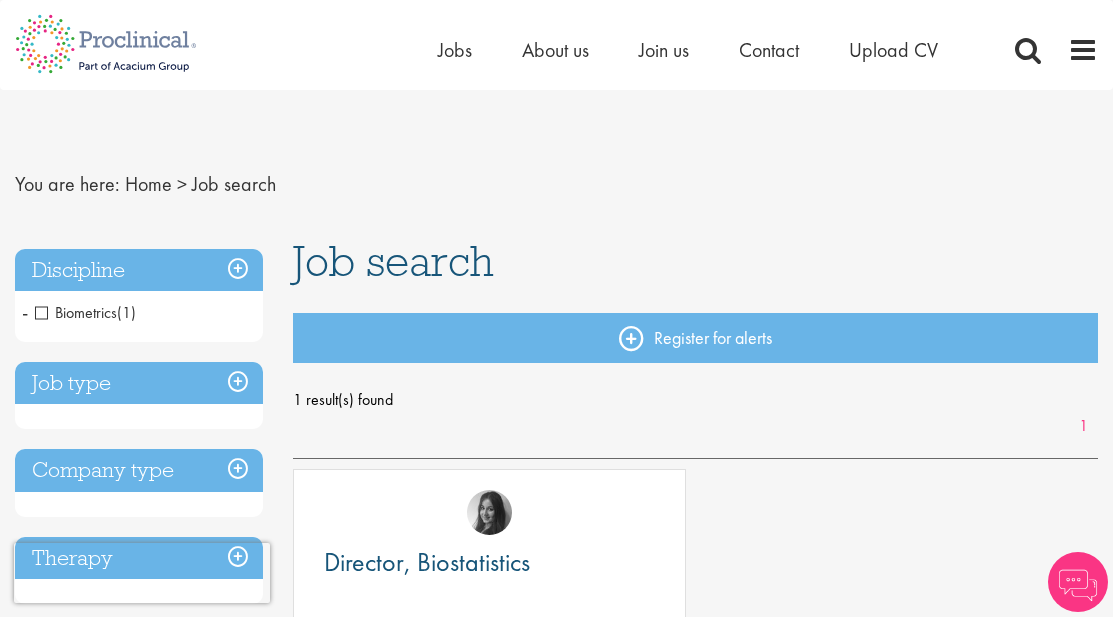 scroll, scrollTop: 0, scrollLeft: 0, axis: both 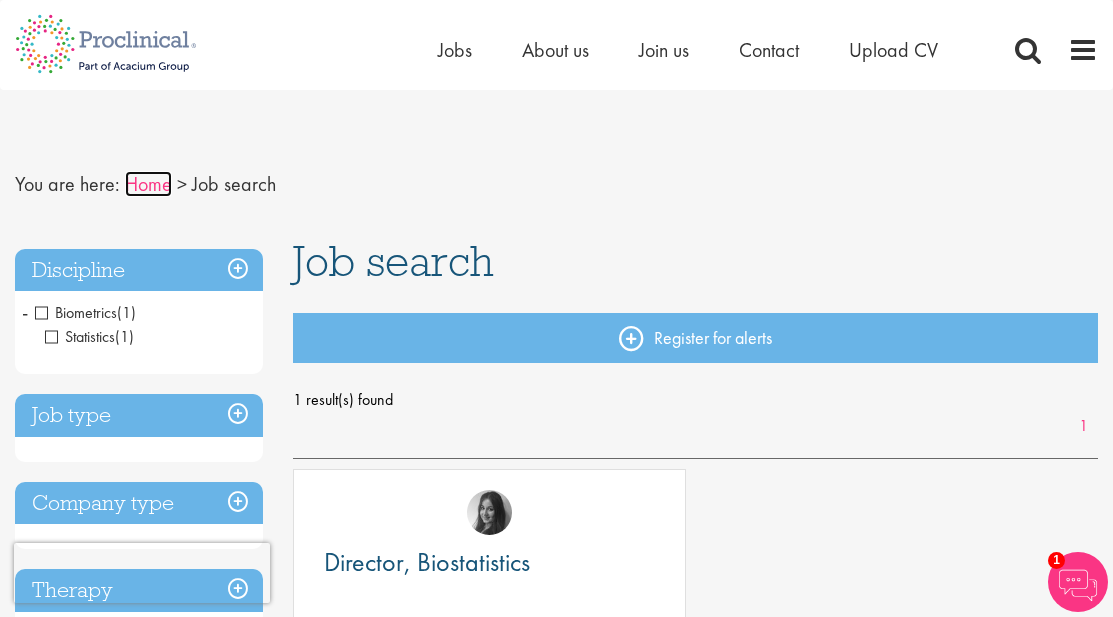 click on "Home" at bounding box center [148, 184] 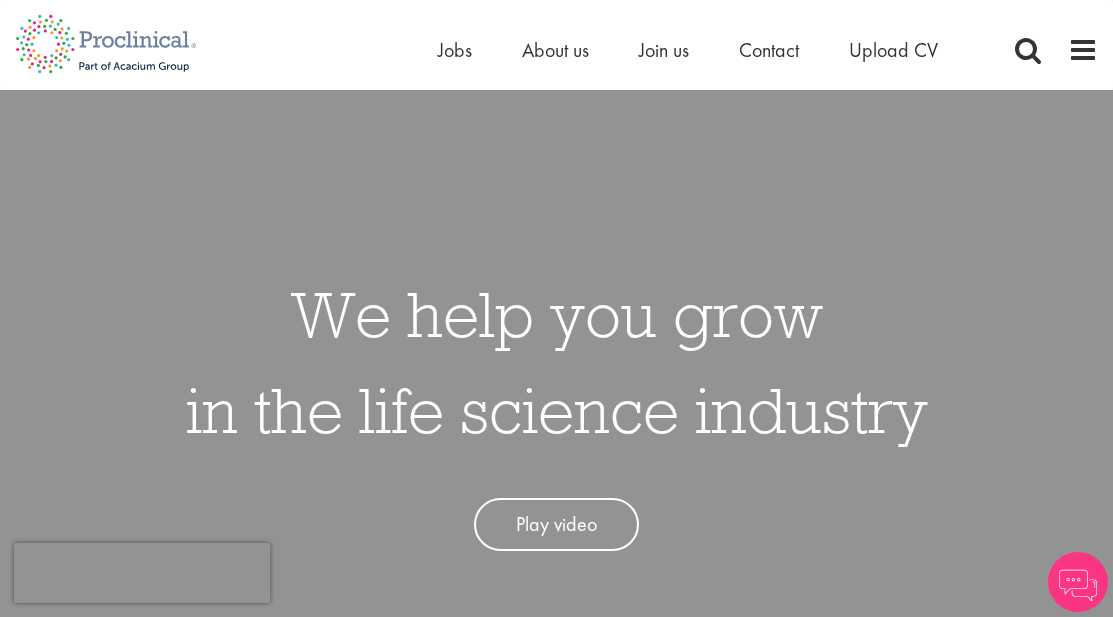scroll, scrollTop: 0, scrollLeft: 0, axis: both 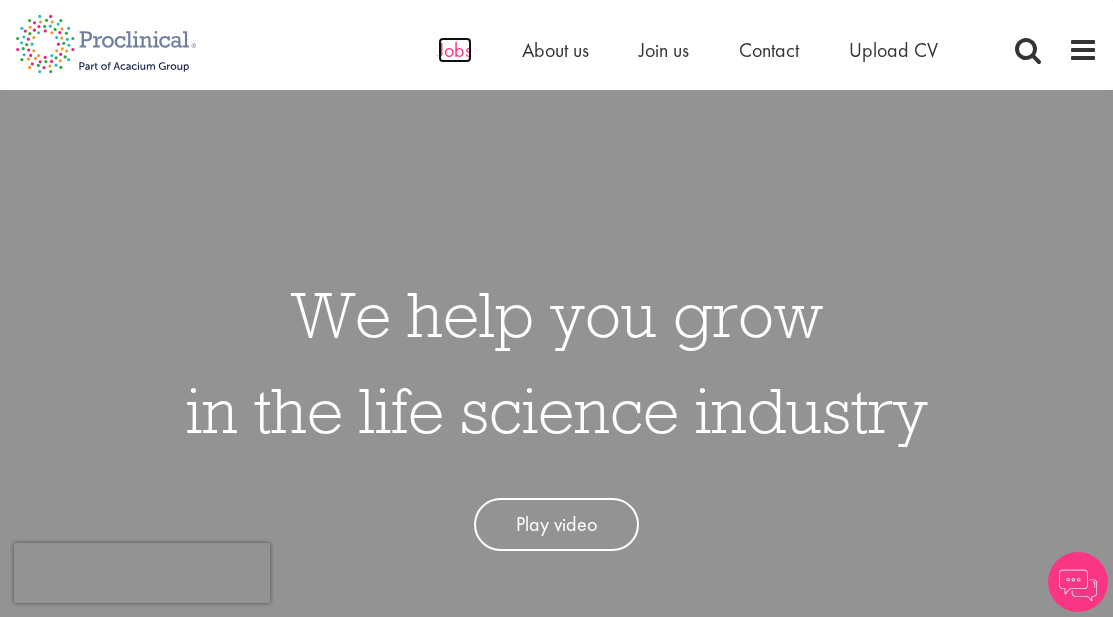 click on "Jobs" at bounding box center (455, 50) 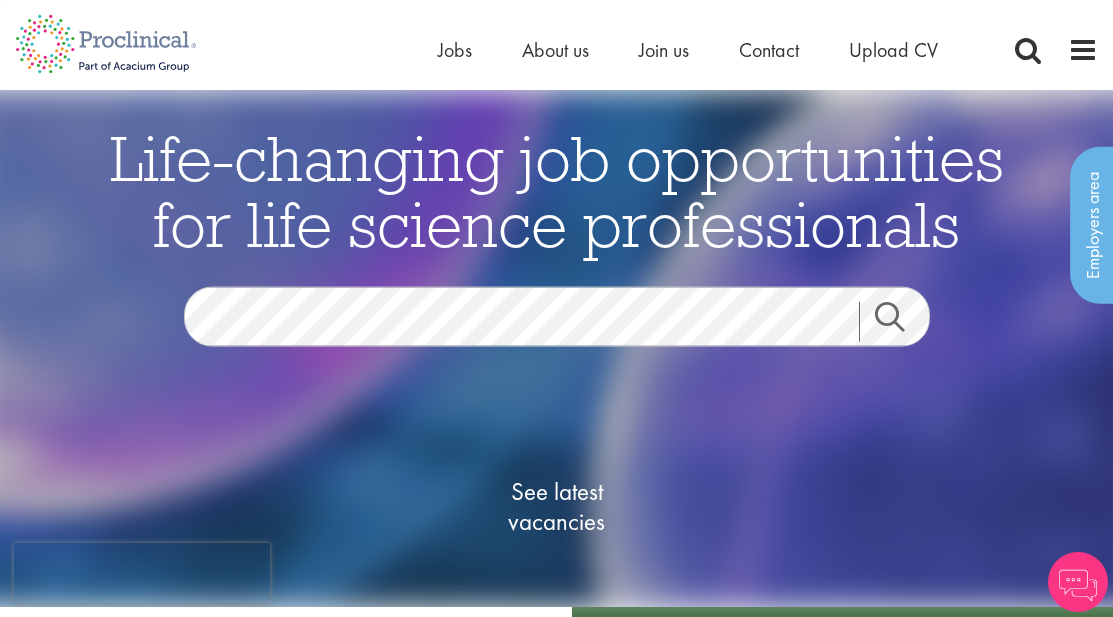 scroll, scrollTop: 0, scrollLeft: 0, axis: both 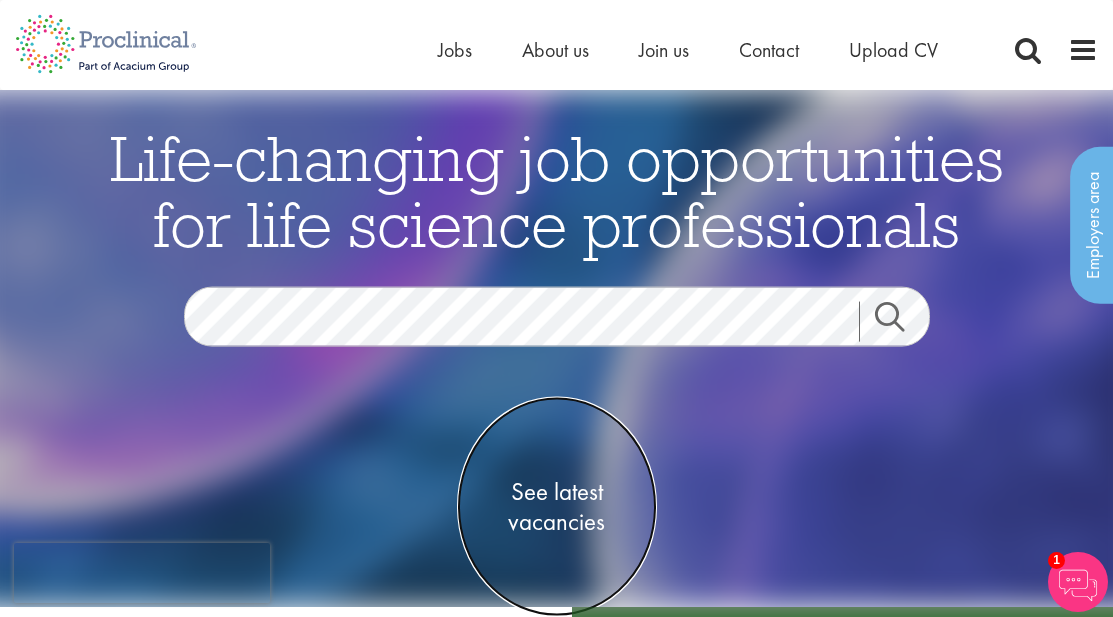 click on "See latest  vacancies" at bounding box center (557, 507) 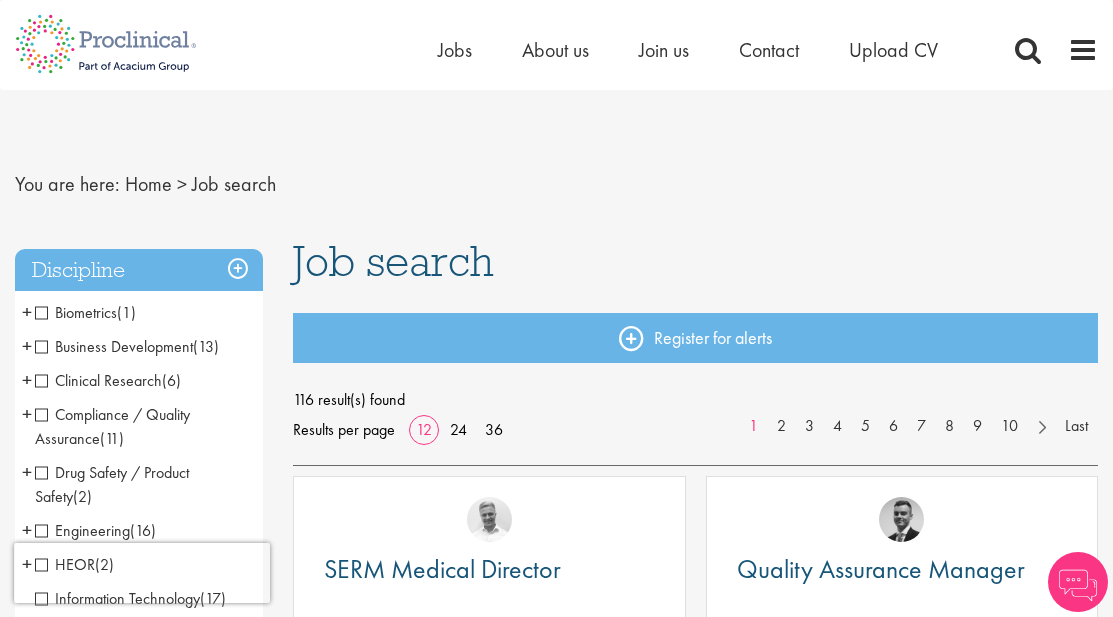 scroll, scrollTop: 0, scrollLeft: 0, axis: both 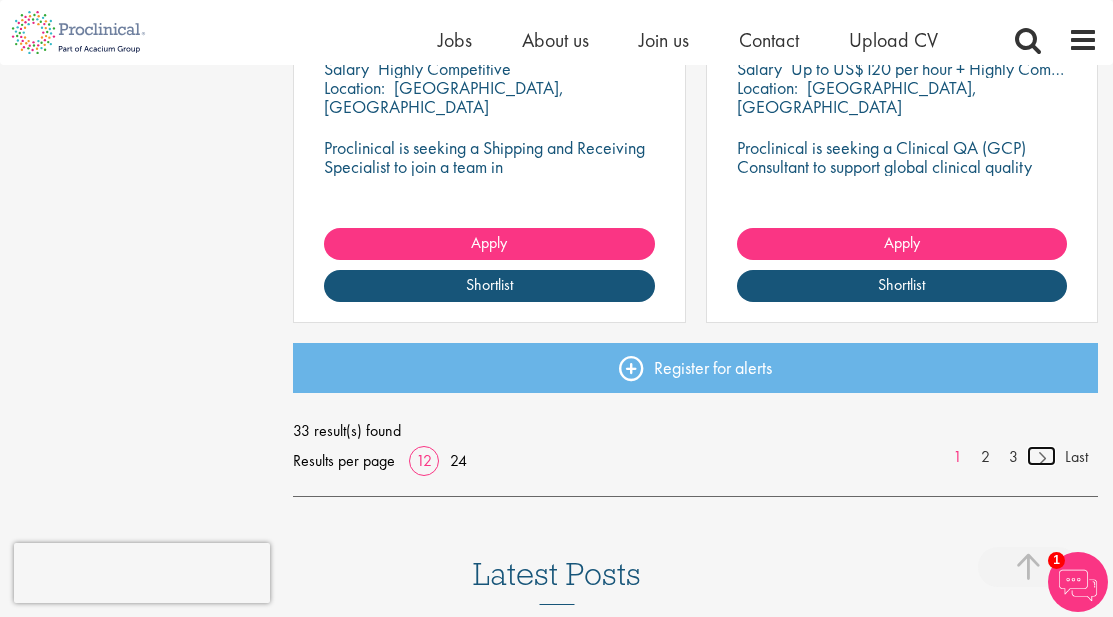 click at bounding box center [1041, 456] 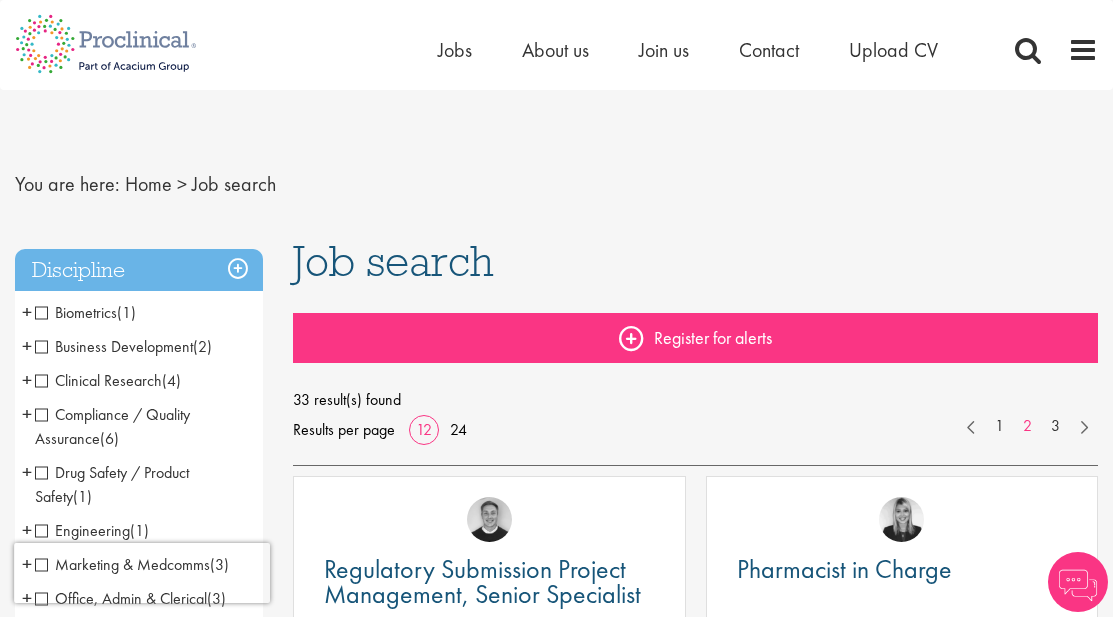 scroll, scrollTop: 0, scrollLeft: 0, axis: both 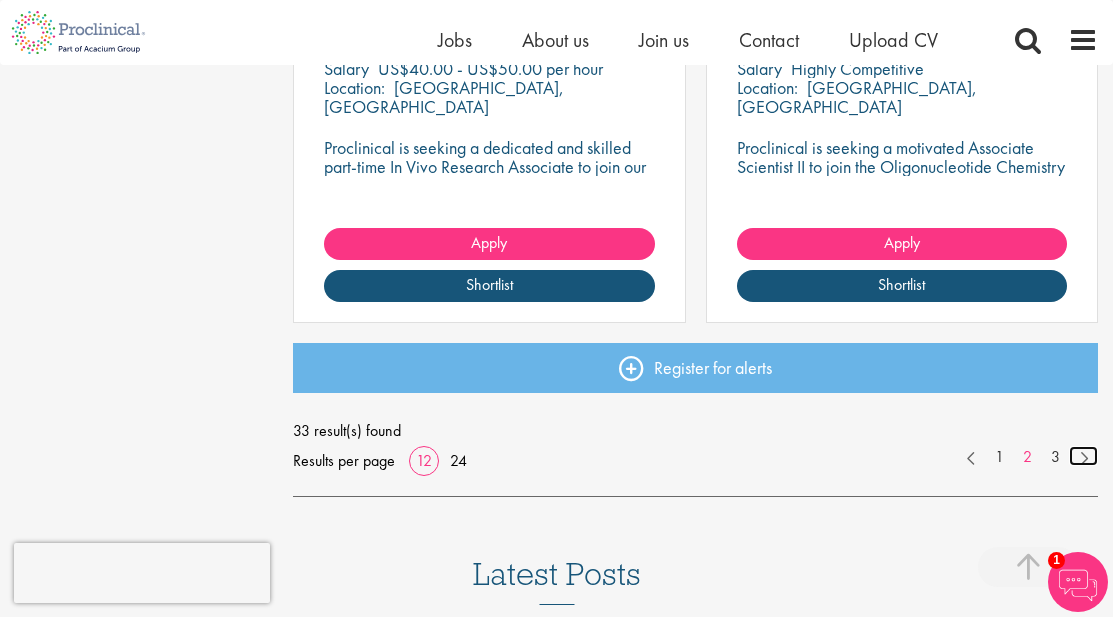 click at bounding box center (1083, 456) 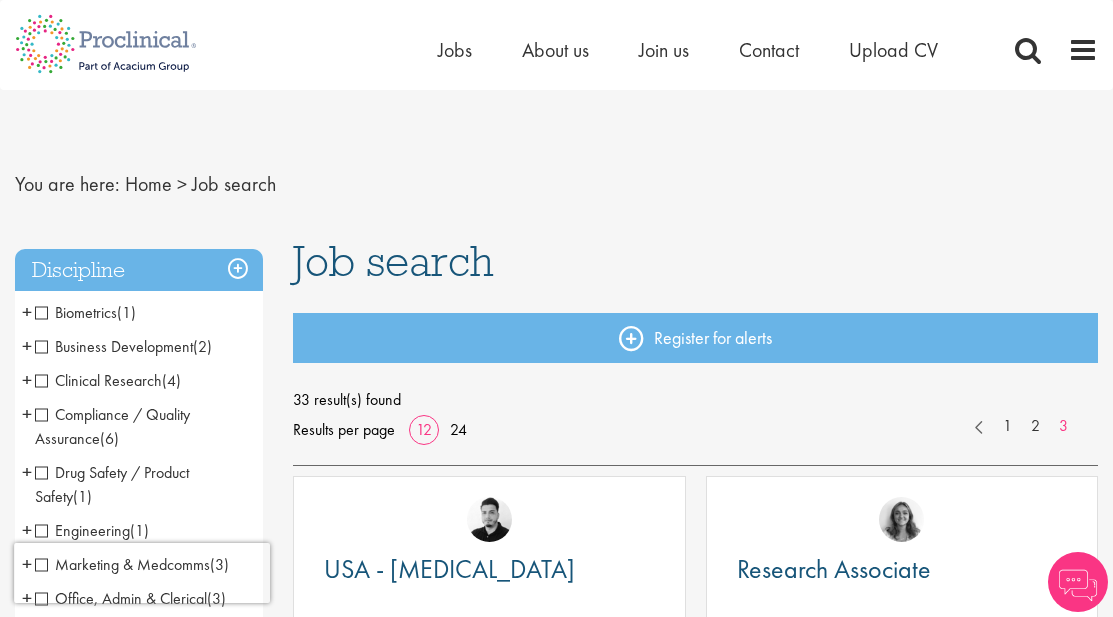 scroll, scrollTop: 0, scrollLeft: 0, axis: both 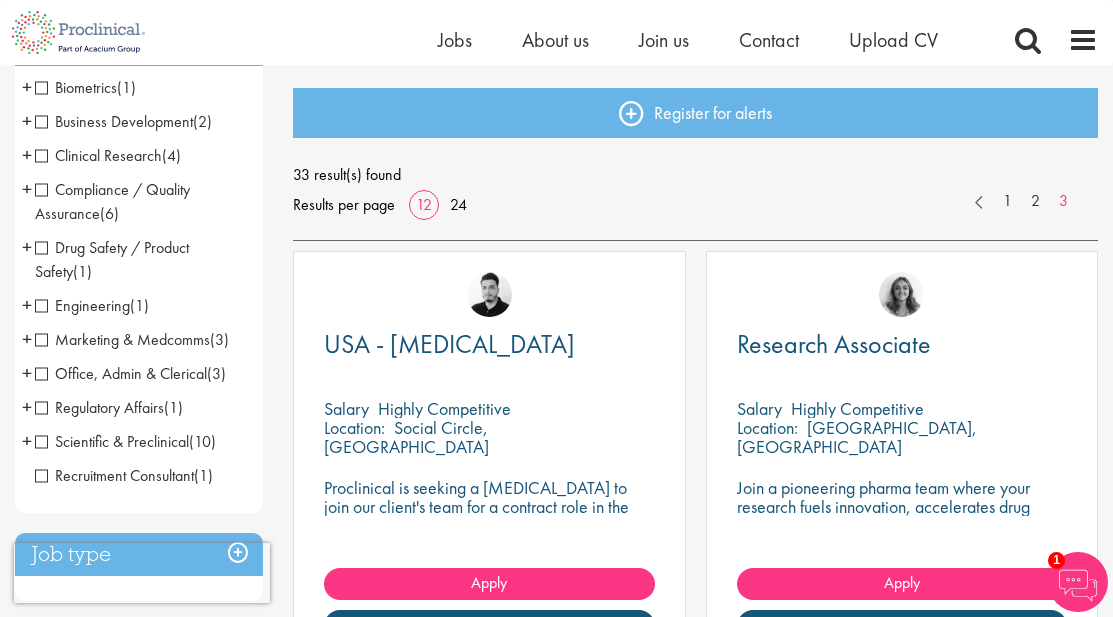 click on "Biometrics" at bounding box center (76, 87) 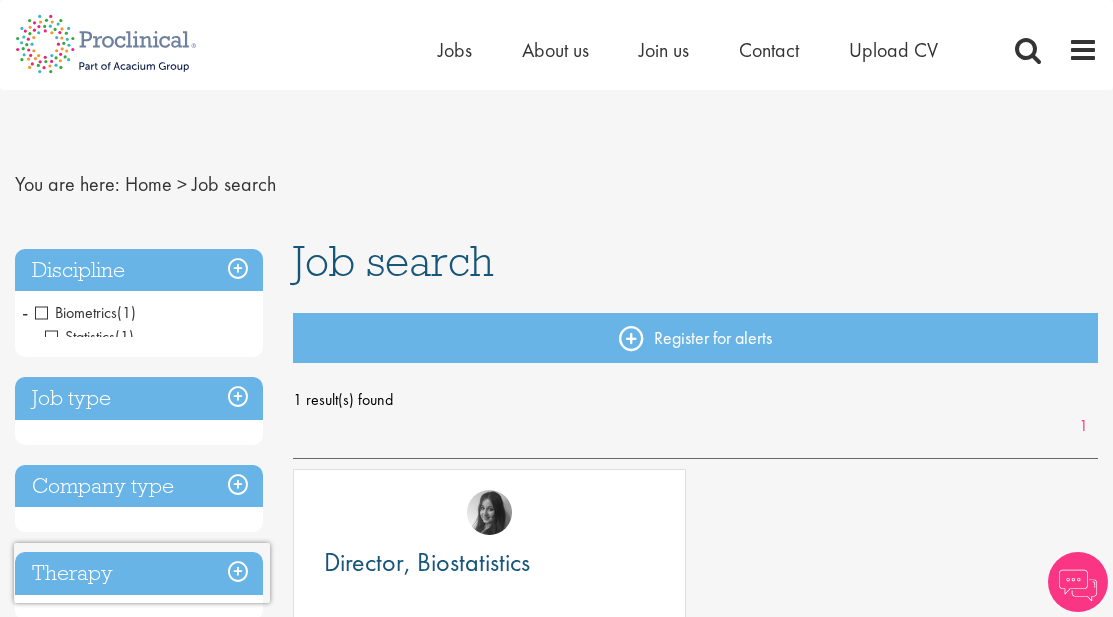 scroll, scrollTop: 0, scrollLeft: 0, axis: both 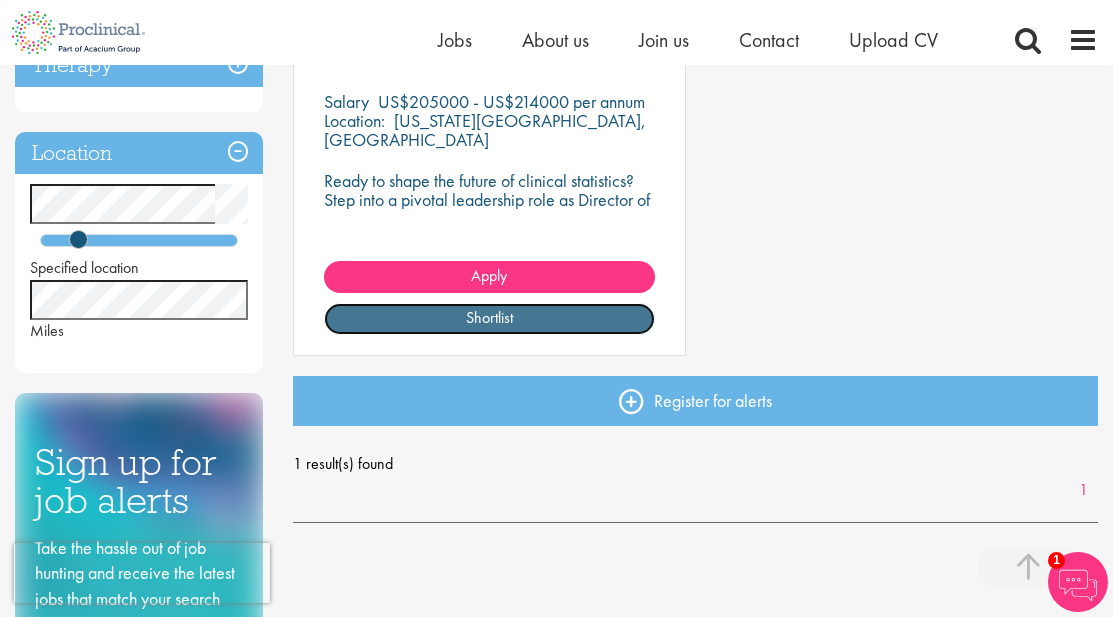 click on "Shortlist" at bounding box center (489, 319) 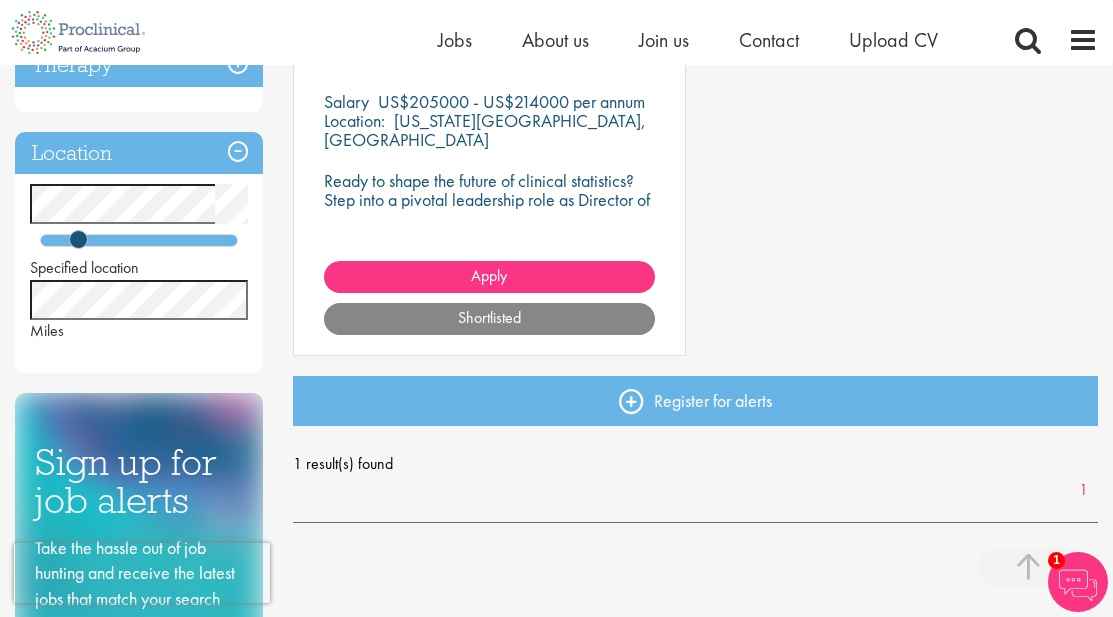 click on "Washington Grove, USA" at bounding box center (485, 130) 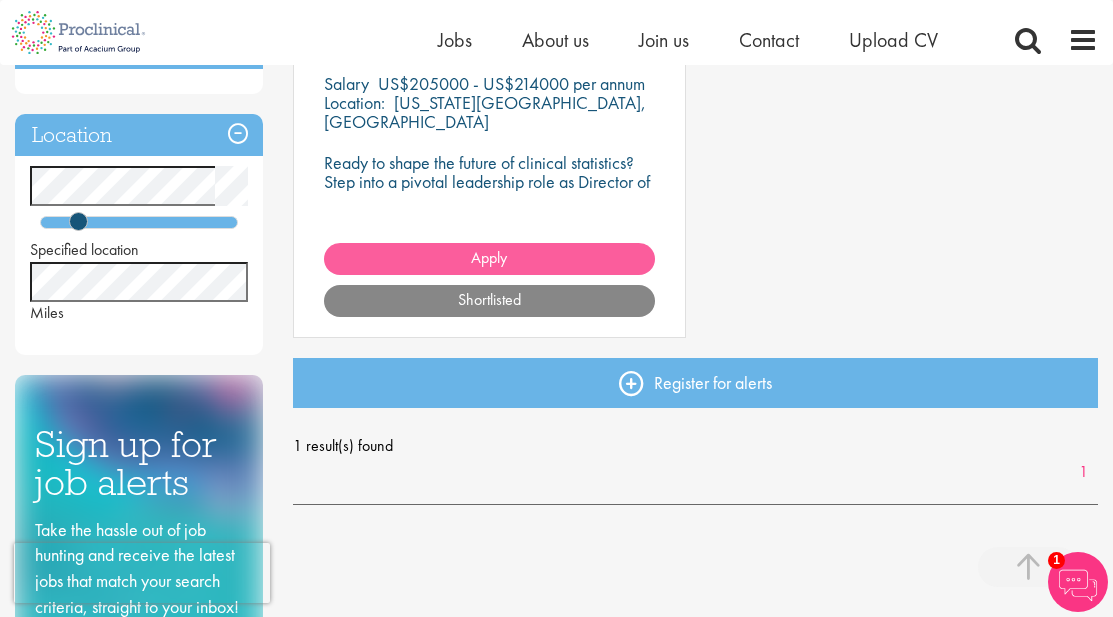 scroll, scrollTop: 500, scrollLeft: 0, axis: vertical 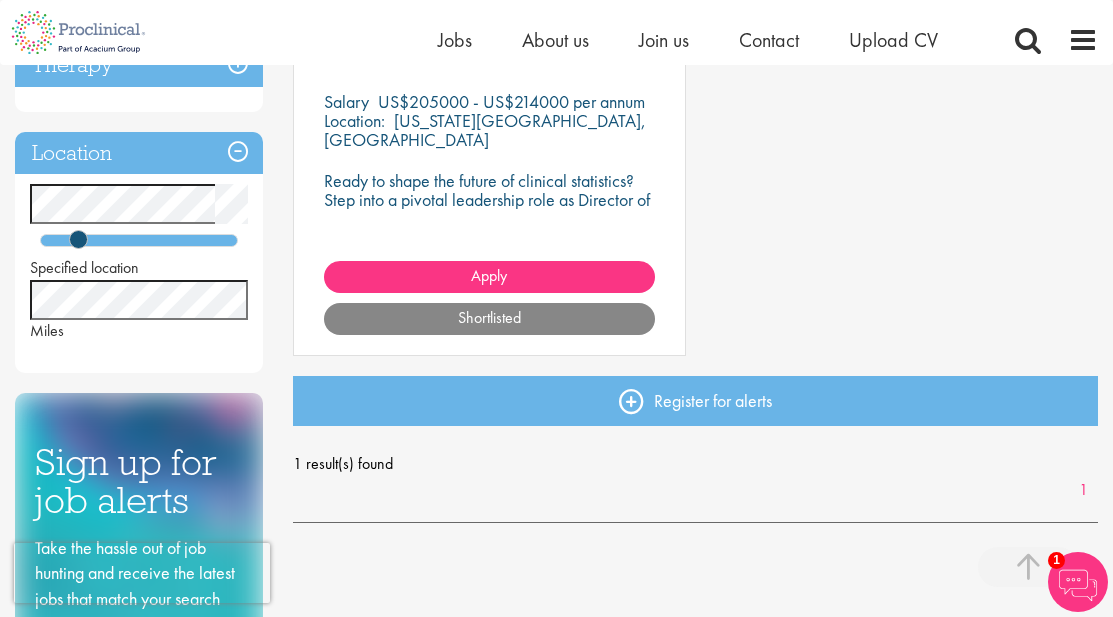 click on "Ready to shape the future of clinical statistics? Step into a pivotal leadership role as Director of Biostatistics with one of our forward-thinking clients." at bounding box center (489, 209) 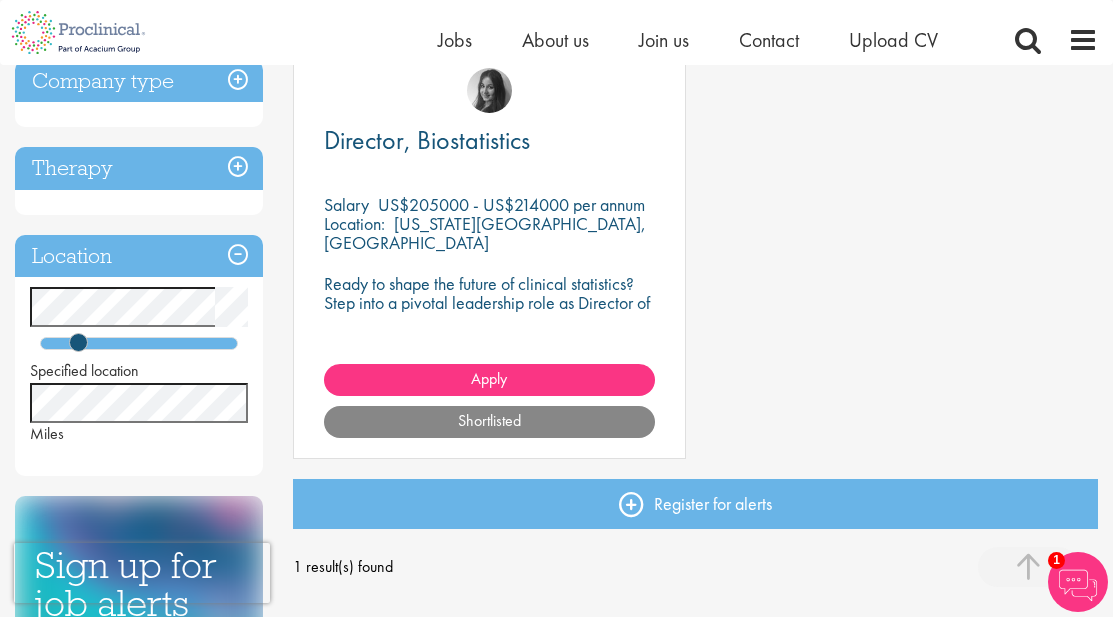 scroll, scrollTop: 100, scrollLeft: 0, axis: vertical 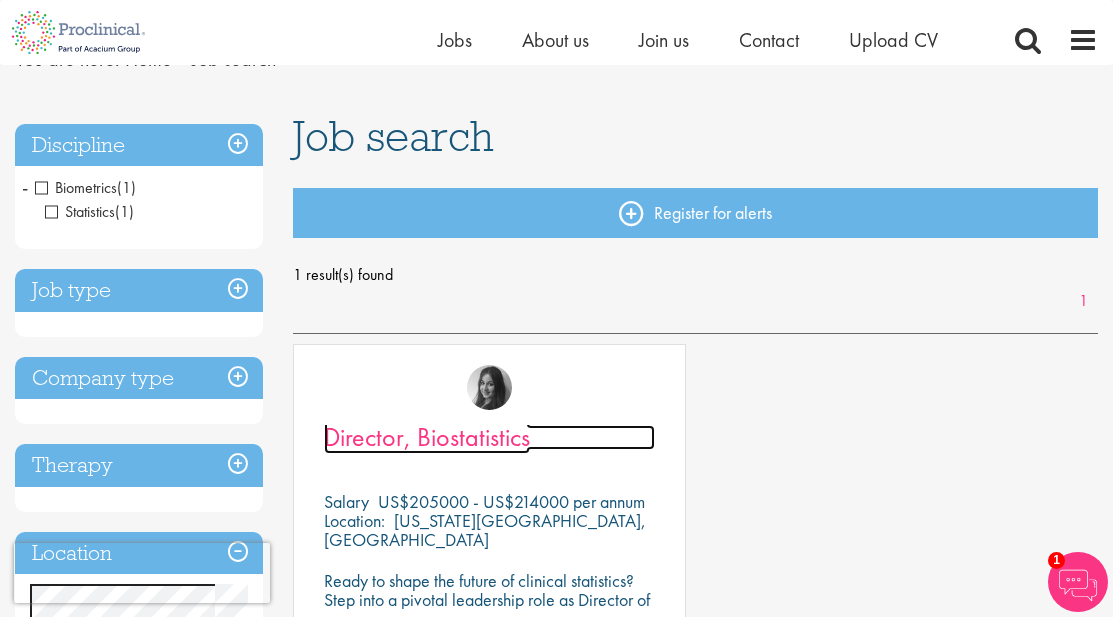 click on "Director, Biostatistics" at bounding box center [427, 437] 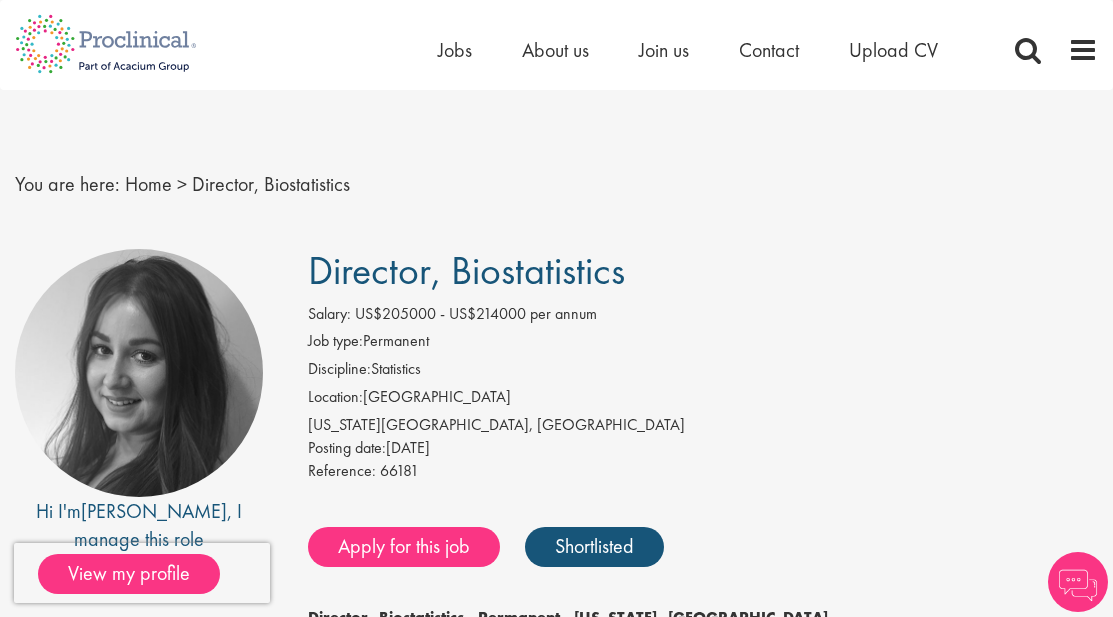 scroll, scrollTop: 200, scrollLeft: 0, axis: vertical 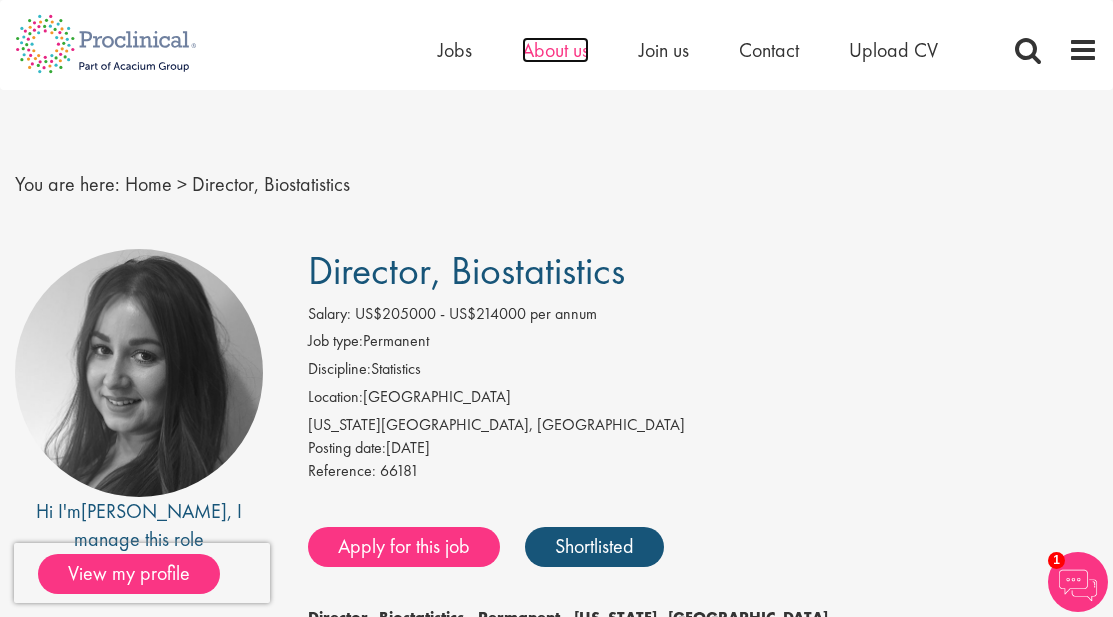 click on "About us" at bounding box center [555, 50] 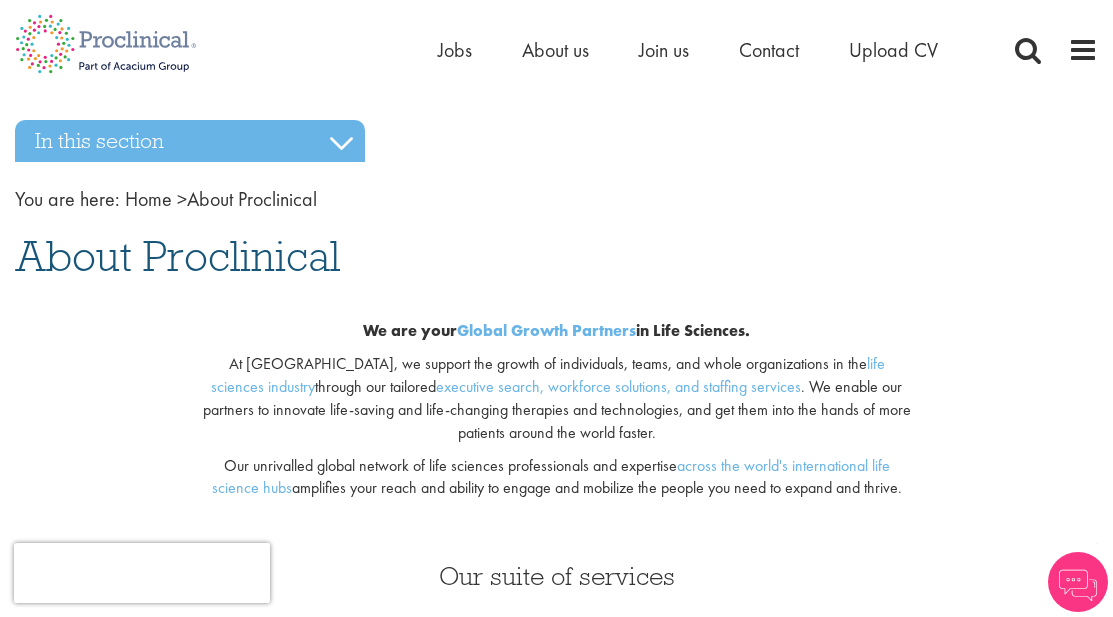 scroll, scrollTop: 153, scrollLeft: 0, axis: vertical 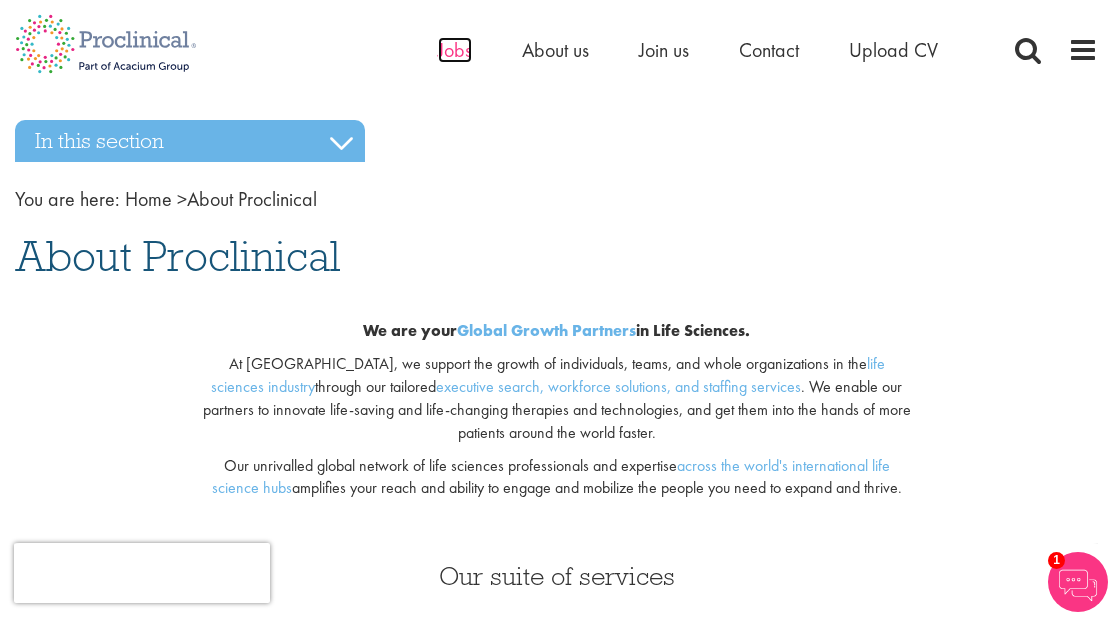 click on "Jobs" at bounding box center [455, 50] 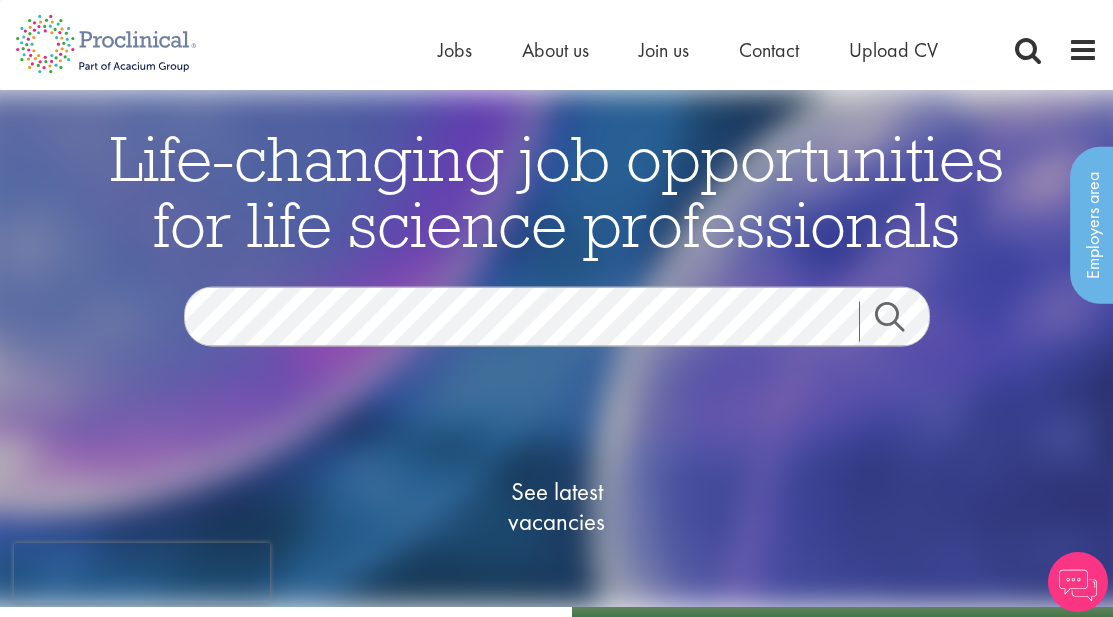 scroll, scrollTop: 0, scrollLeft: 0, axis: both 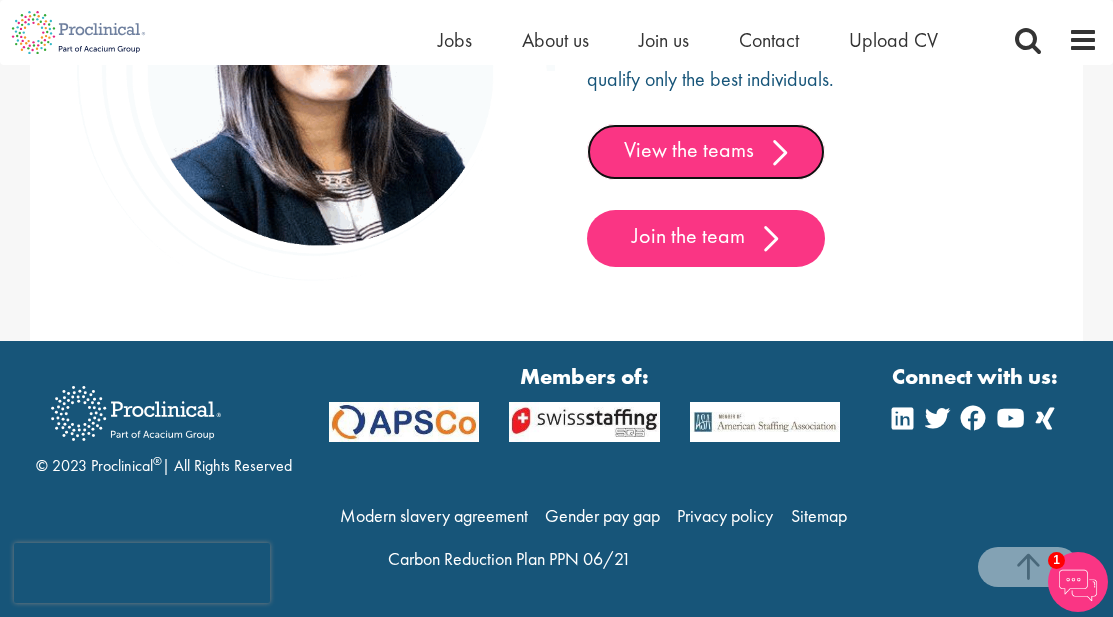 click on "View the teams" at bounding box center (706, 152) 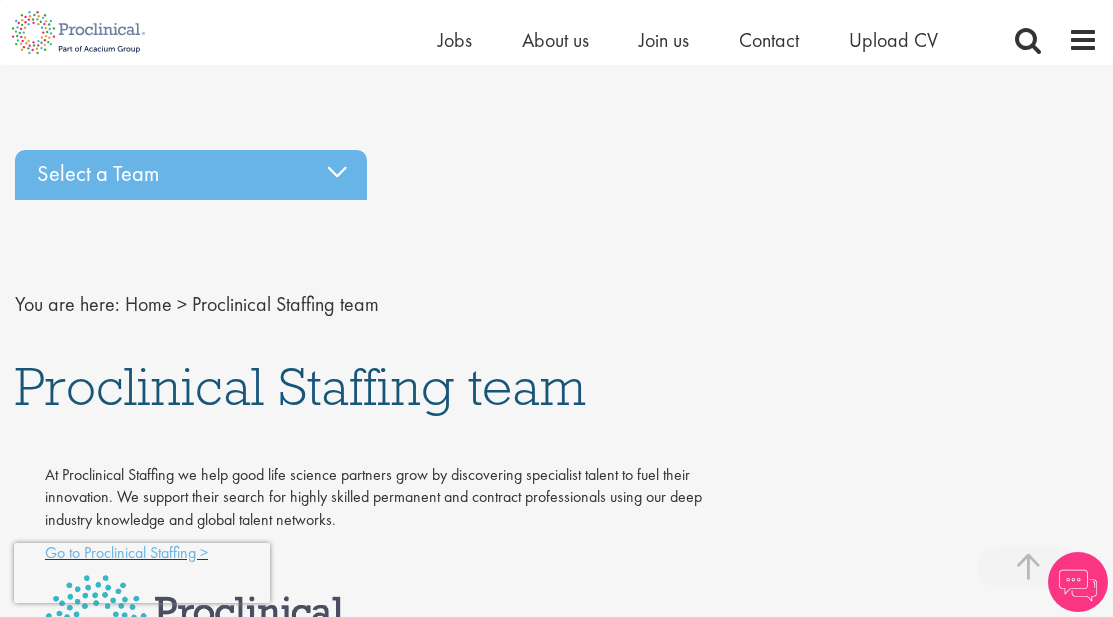 scroll, scrollTop: 400, scrollLeft: 0, axis: vertical 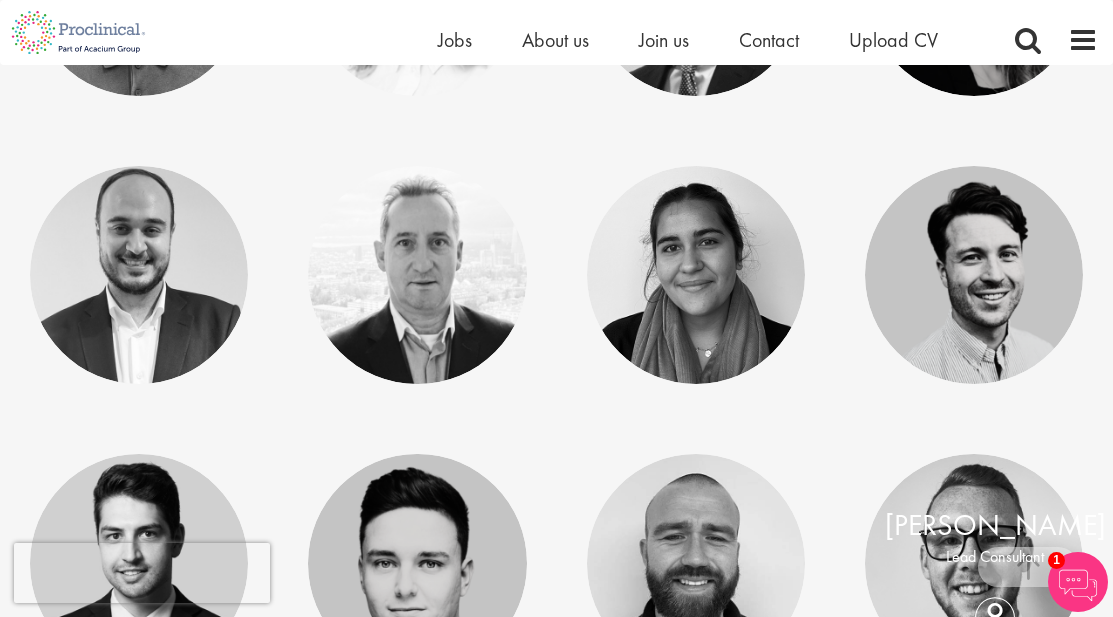 click on "Lead Consultant" at bounding box center [995, 558] 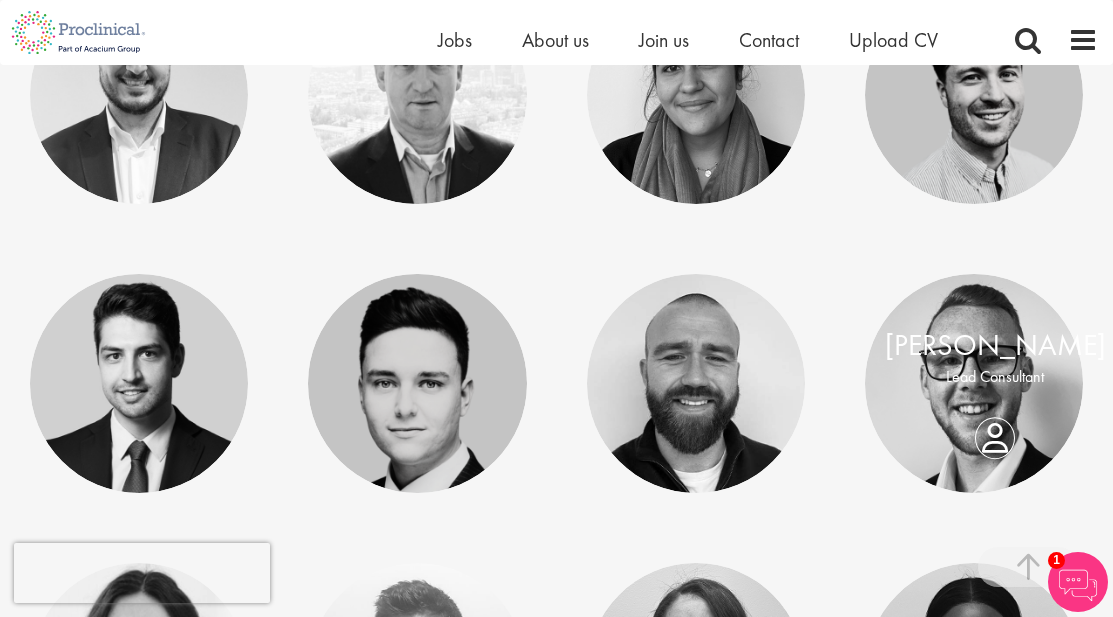 scroll, scrollTop: 4300, scrollLeft: 0, axis: vertical 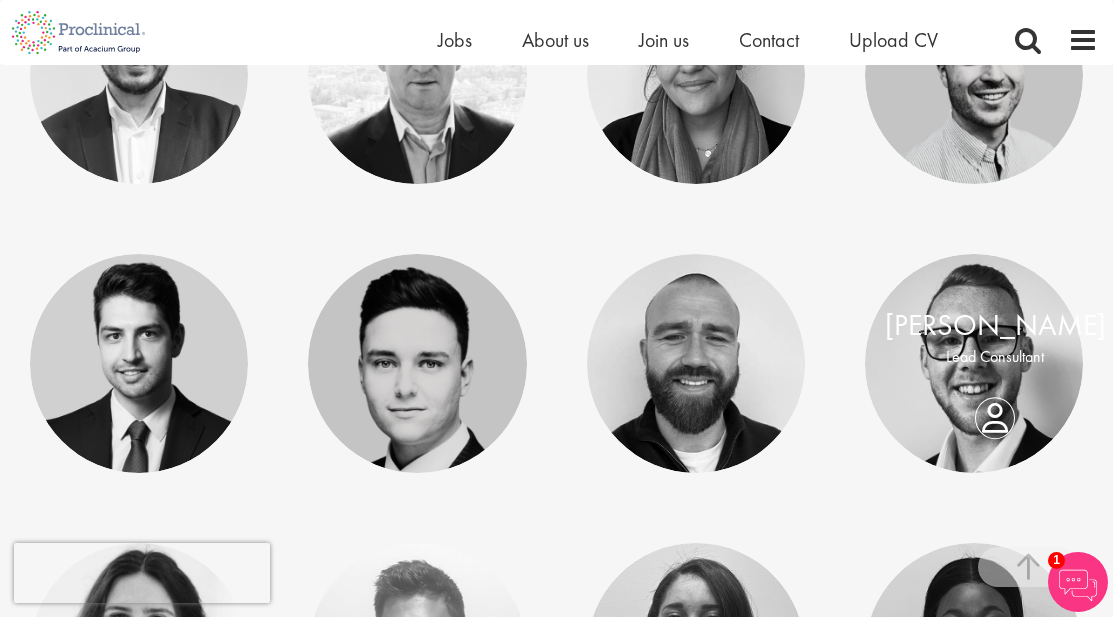 click on "Lead Consultant" at bounding box center (995, 358) 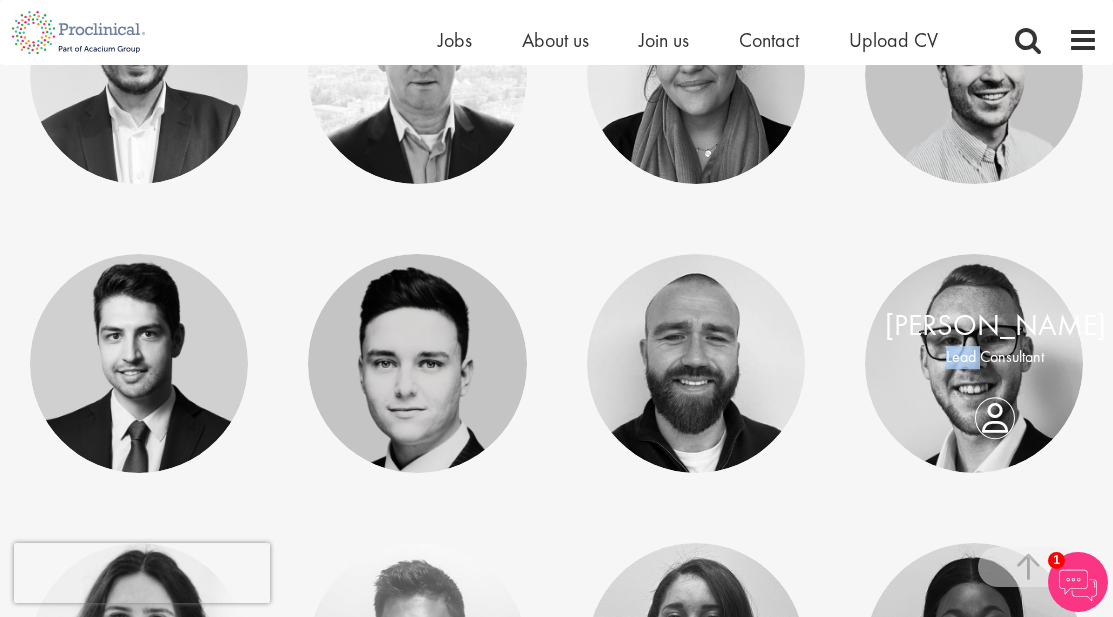 click on "Lead Consultant" at bounding box center [995, 358] 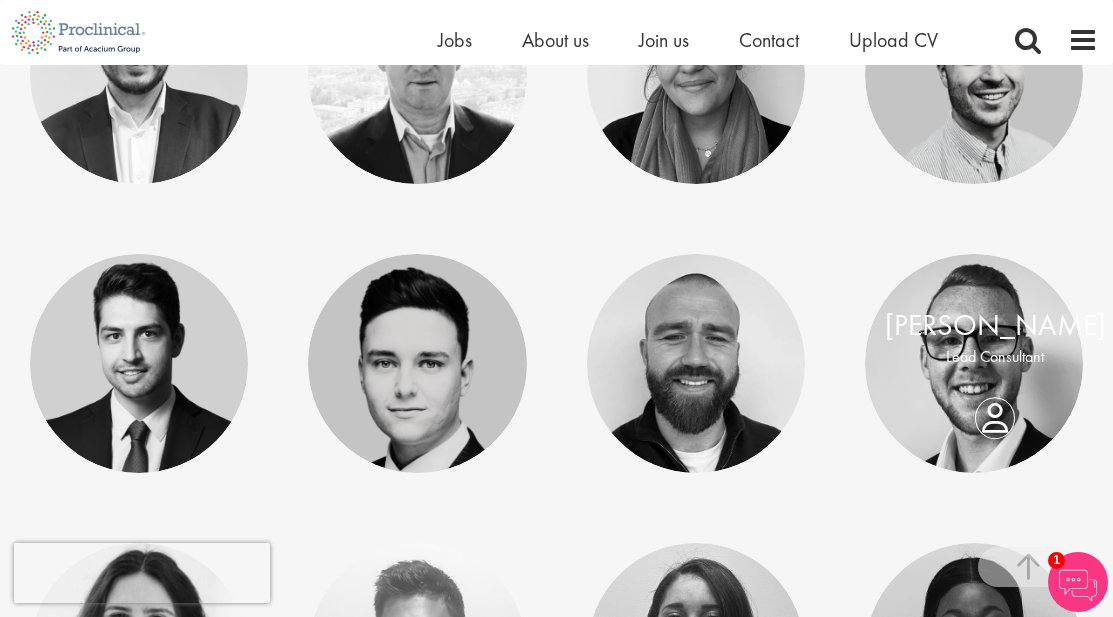 click on "George  Breen
Lead Consultant" at bounding box center (995, 342) 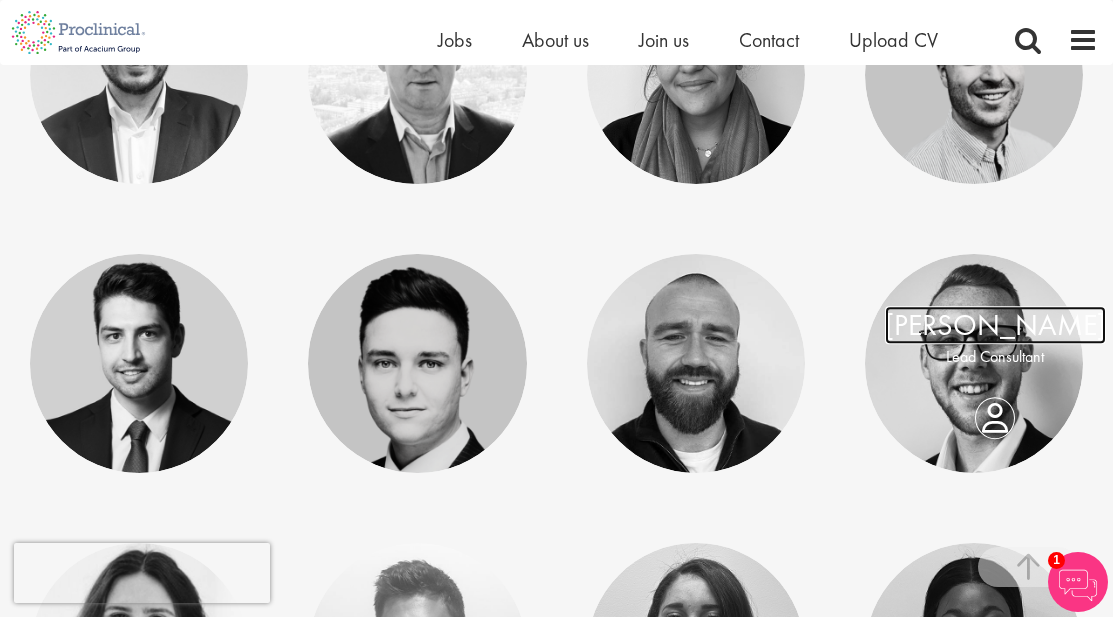 click on "[PERSON_NAME]" at bounding box center (995, 325) 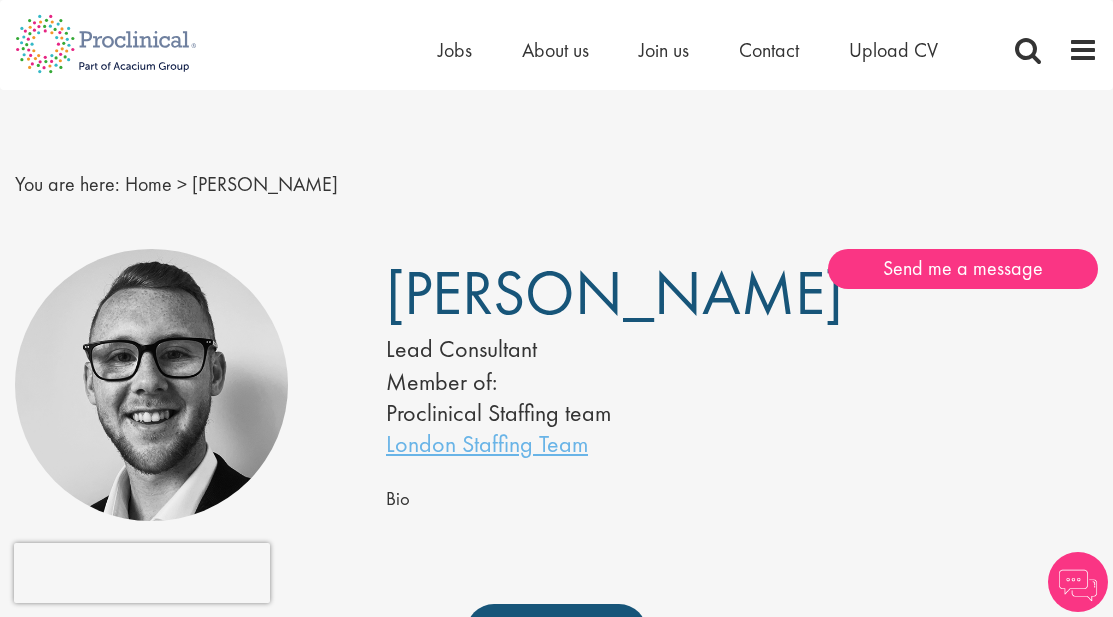 scroll, scrollTop: 0, scrollLeft: 0, axis: both 